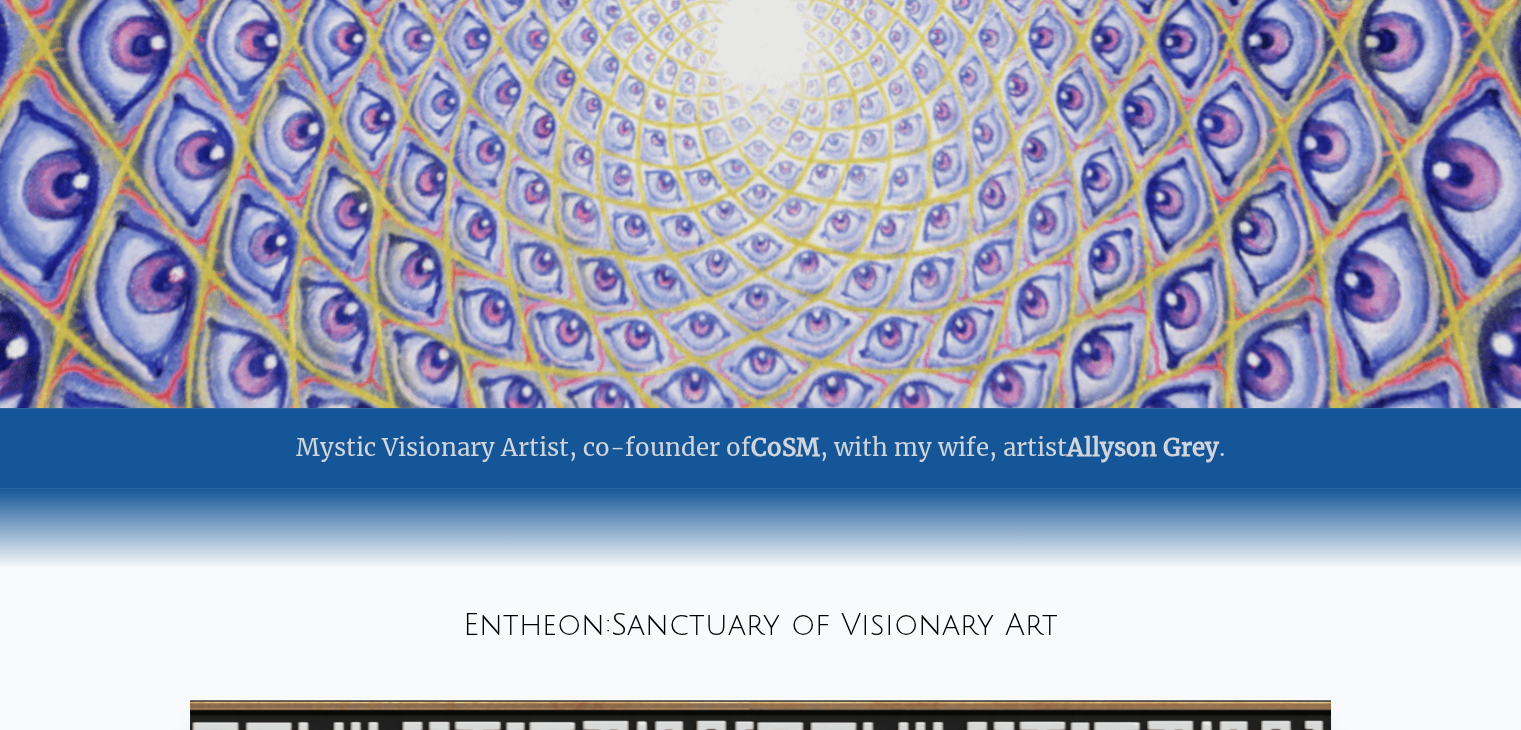 scroll, scrollTop: 387, scrollLeft: 0, axis: vertical 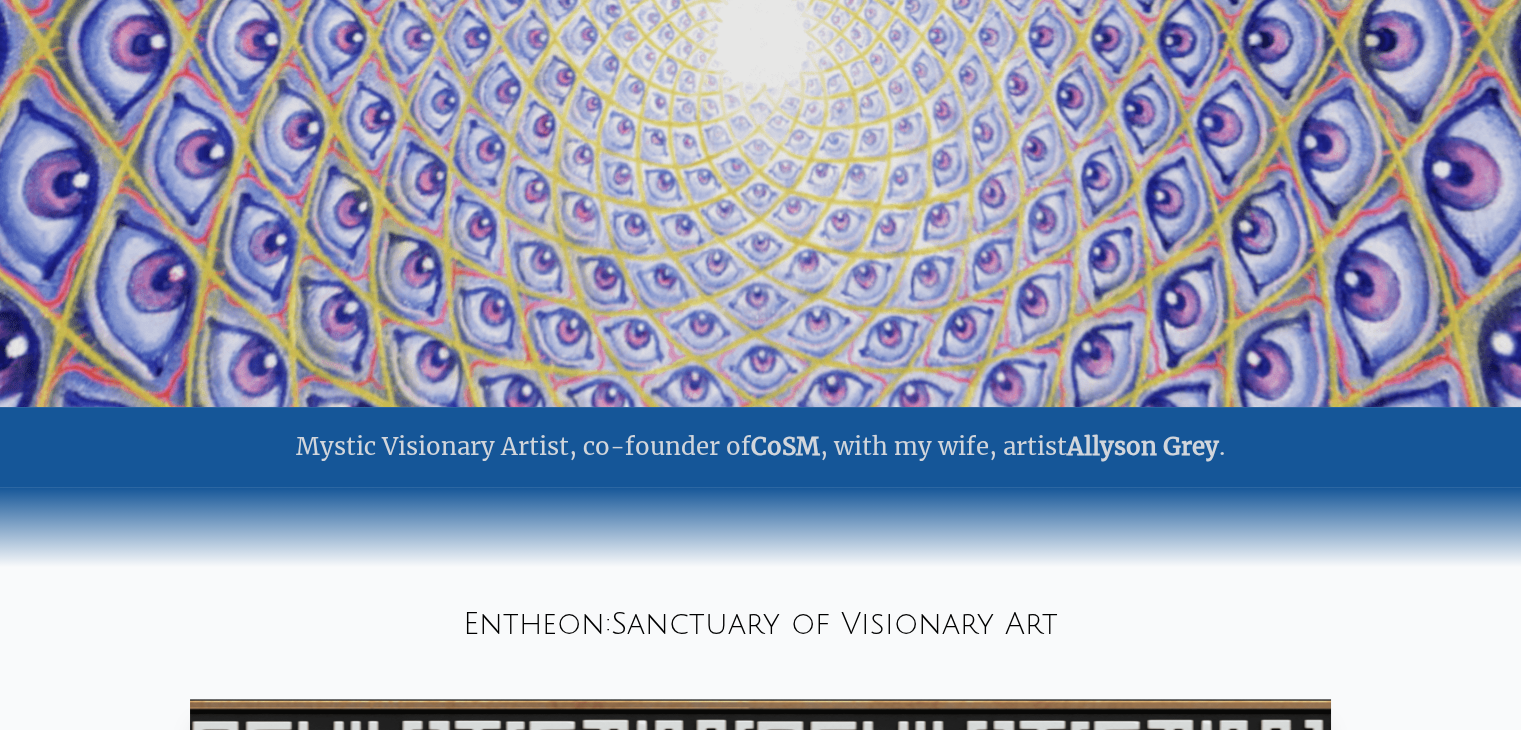 click on "Mystic Visionary Artist, co-founder of  CoSM , with my wife, artist  Allyson Grey ." at bounding box center (760, 447) 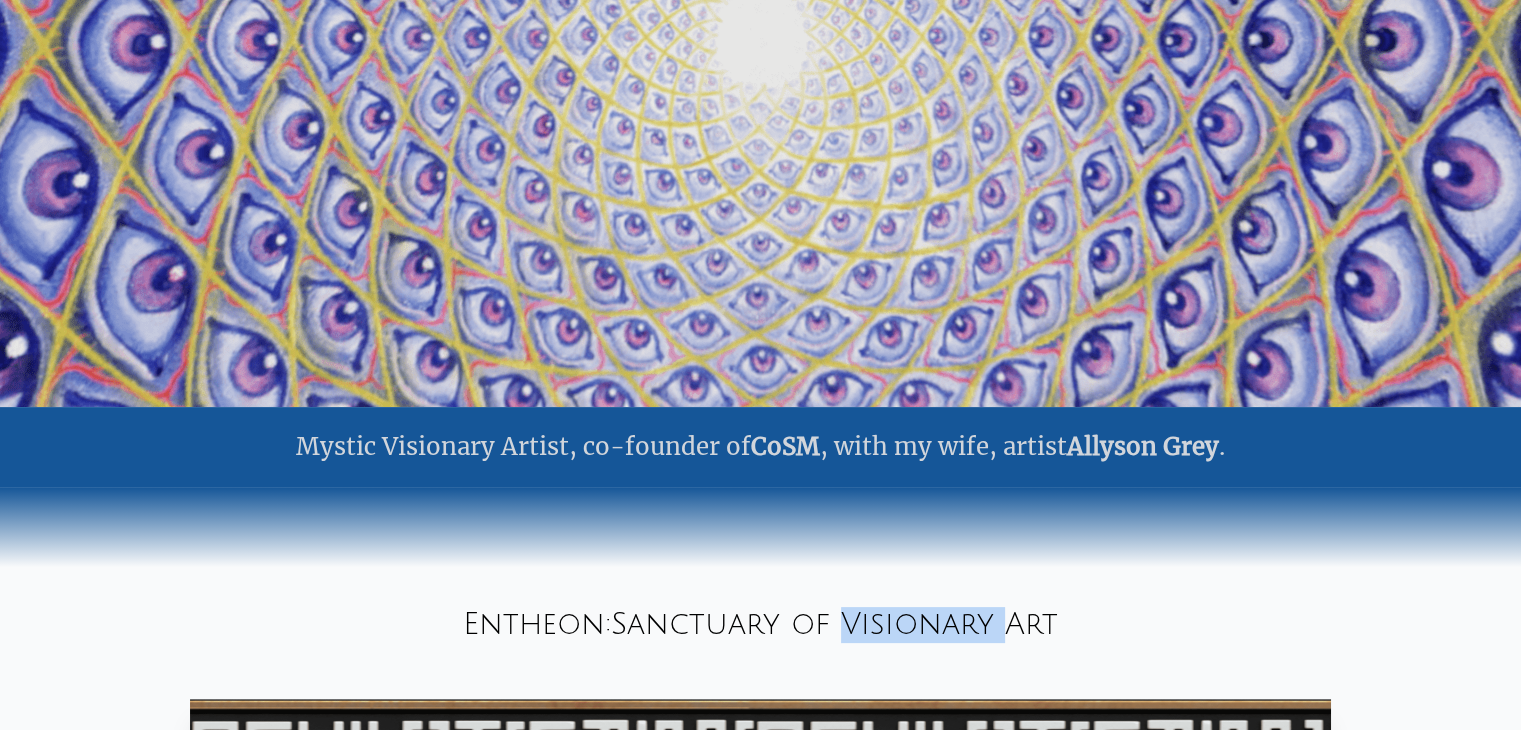click on "Entheon:  Sanctuary of Visionary Art" at bounding box center (760, 625) 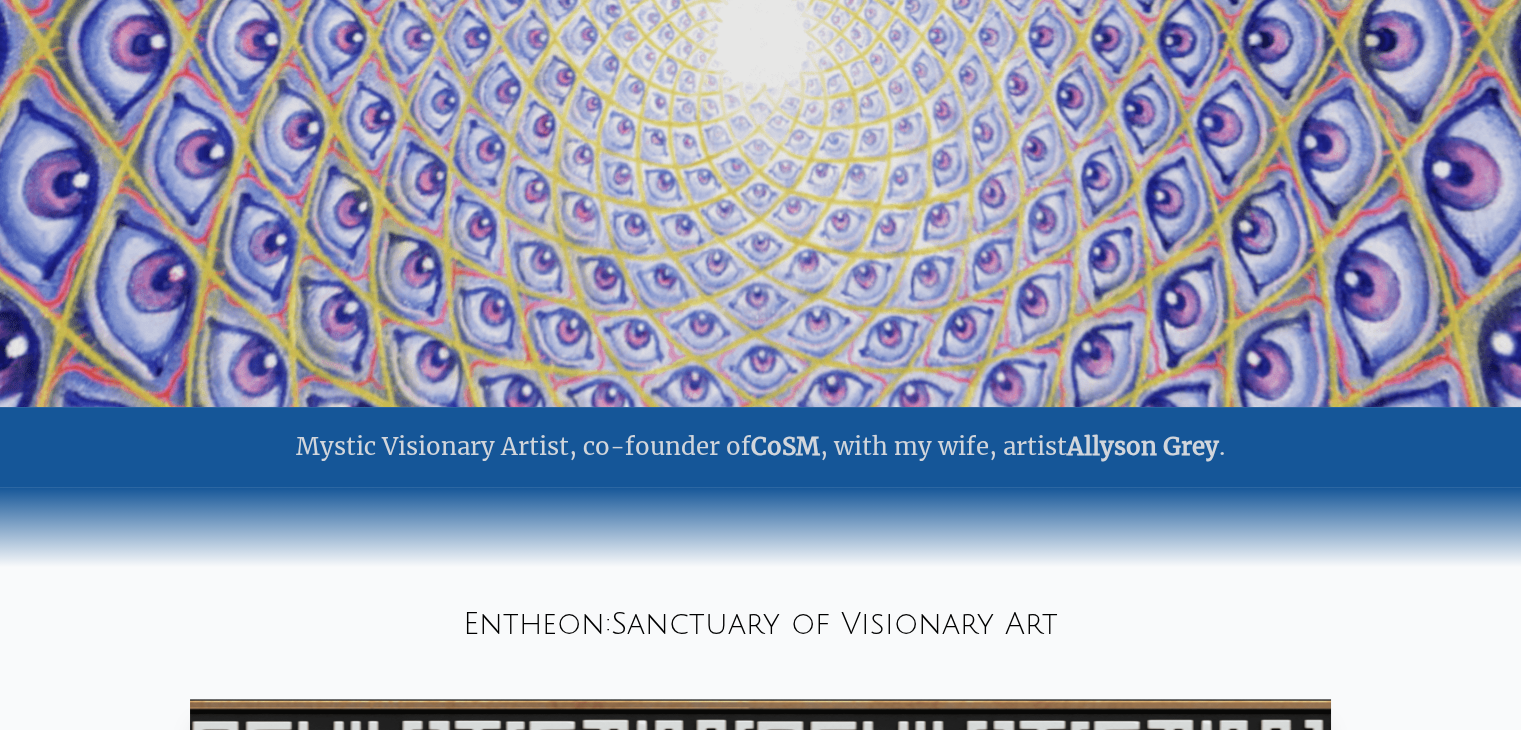 click on "Entheon:  Sanctuary of Visionary Art" at bounding box center (760, 625) 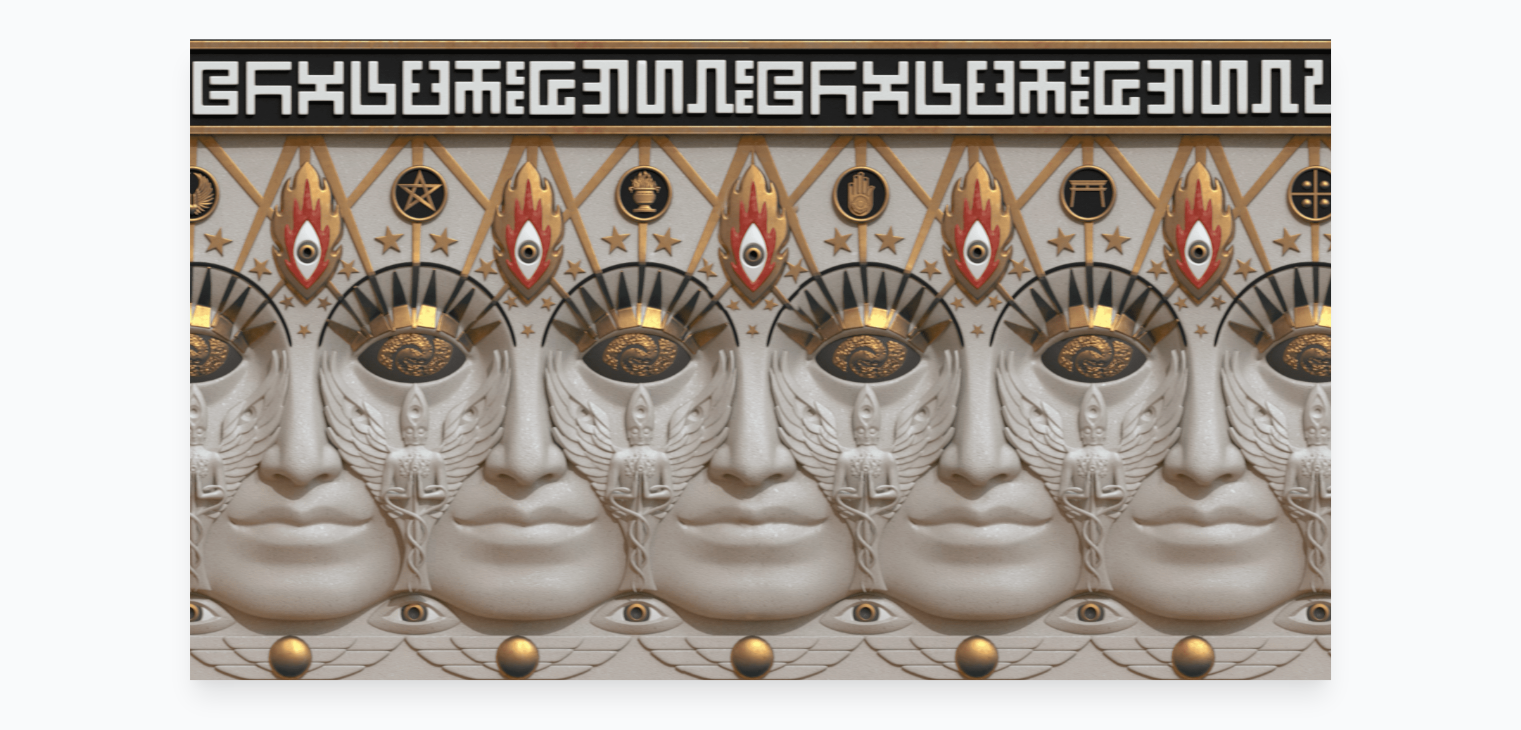 scroll, scrollTop: 1048, scrollLeft: 0, axis: vertical 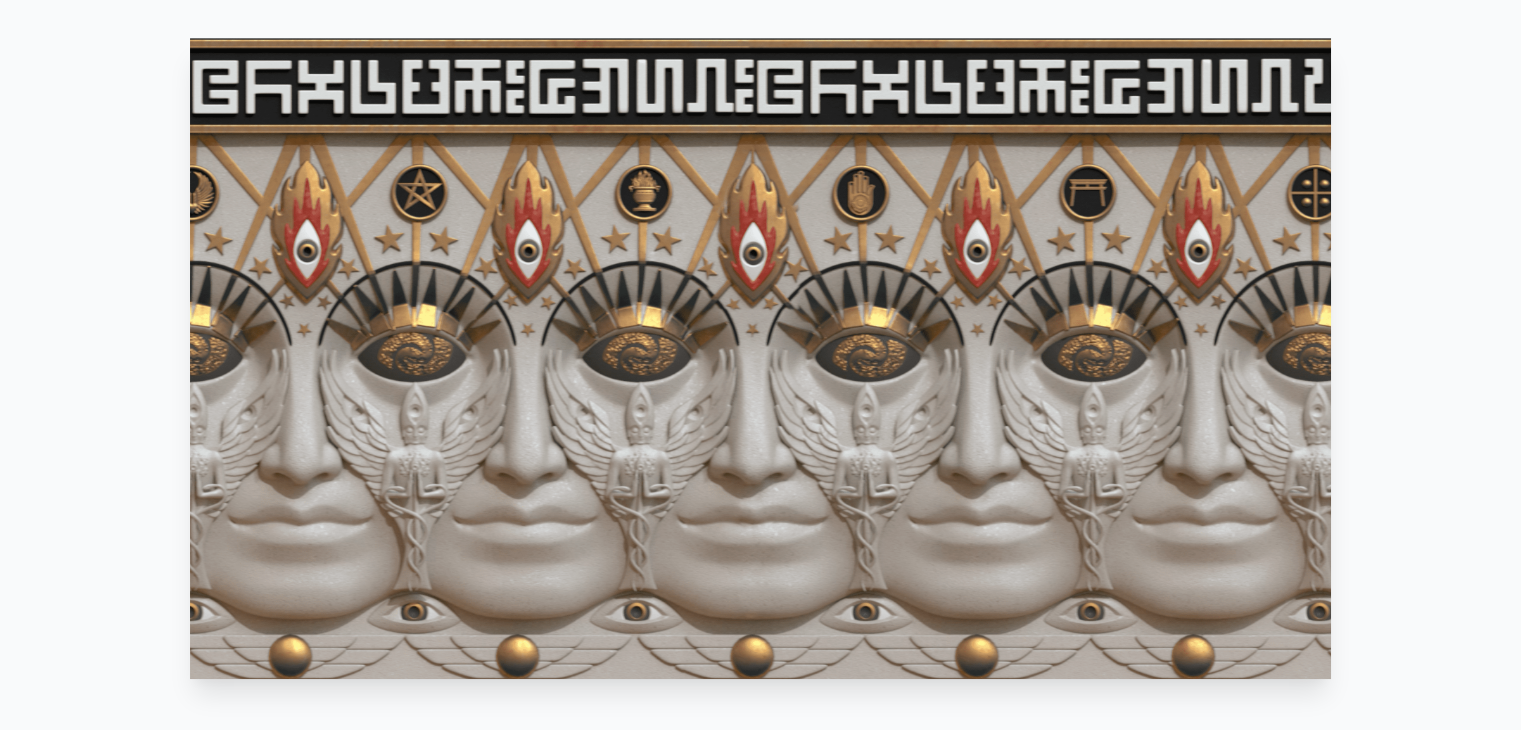 click on "Your browser does not support the video tag." at bounding box center [760, 358] 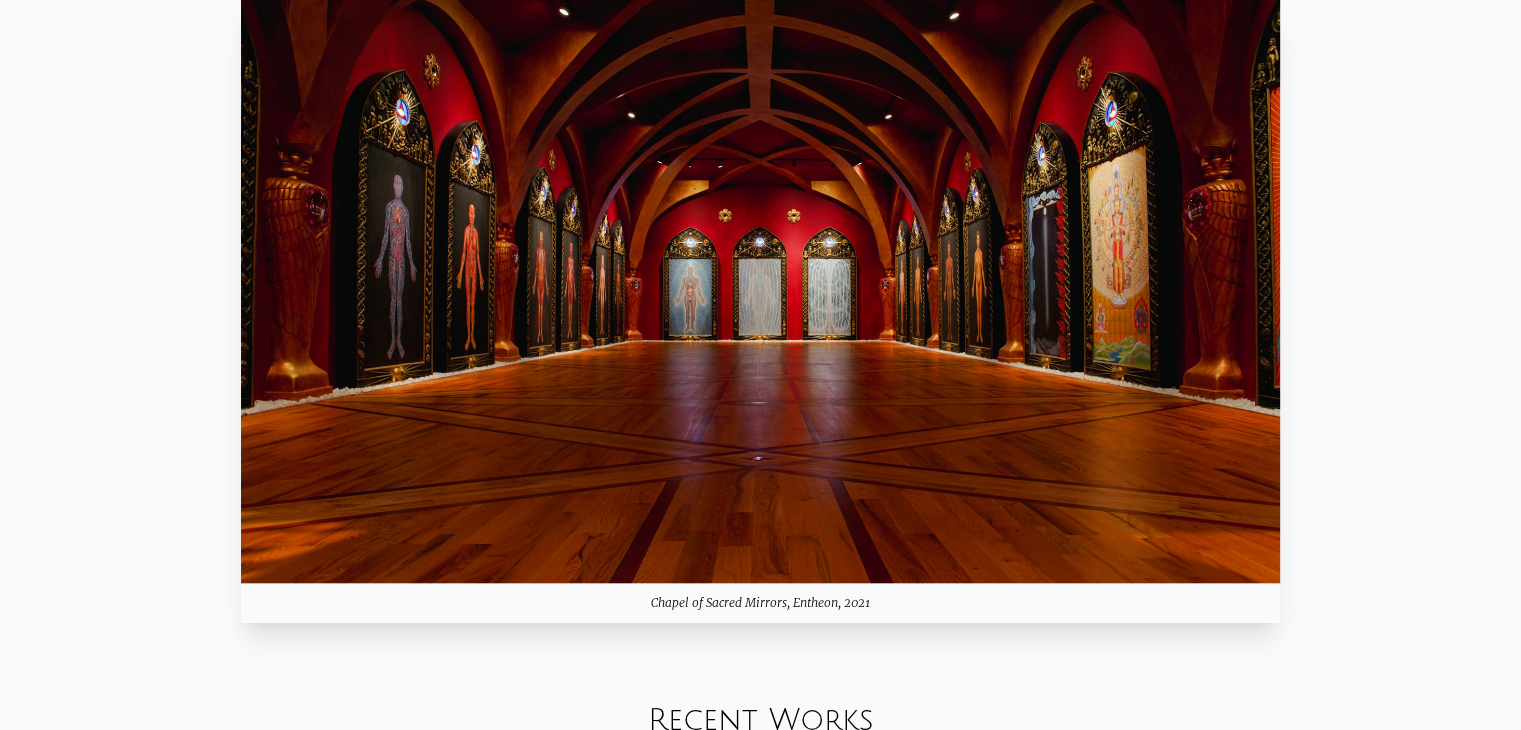 scroll, scrollTop: 1794, scrollLeft: 0, axis: vertical 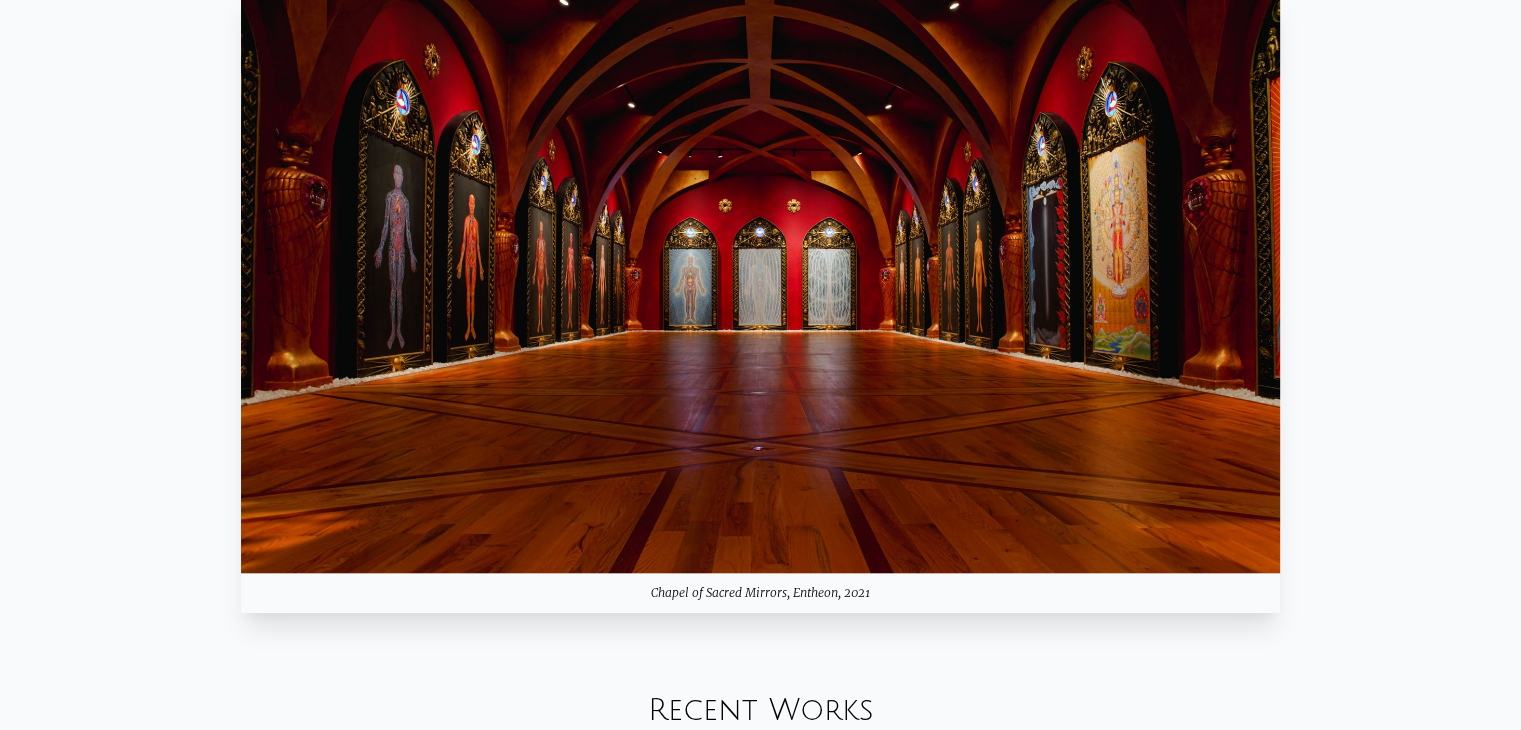 click at bounding box center [760, 281] 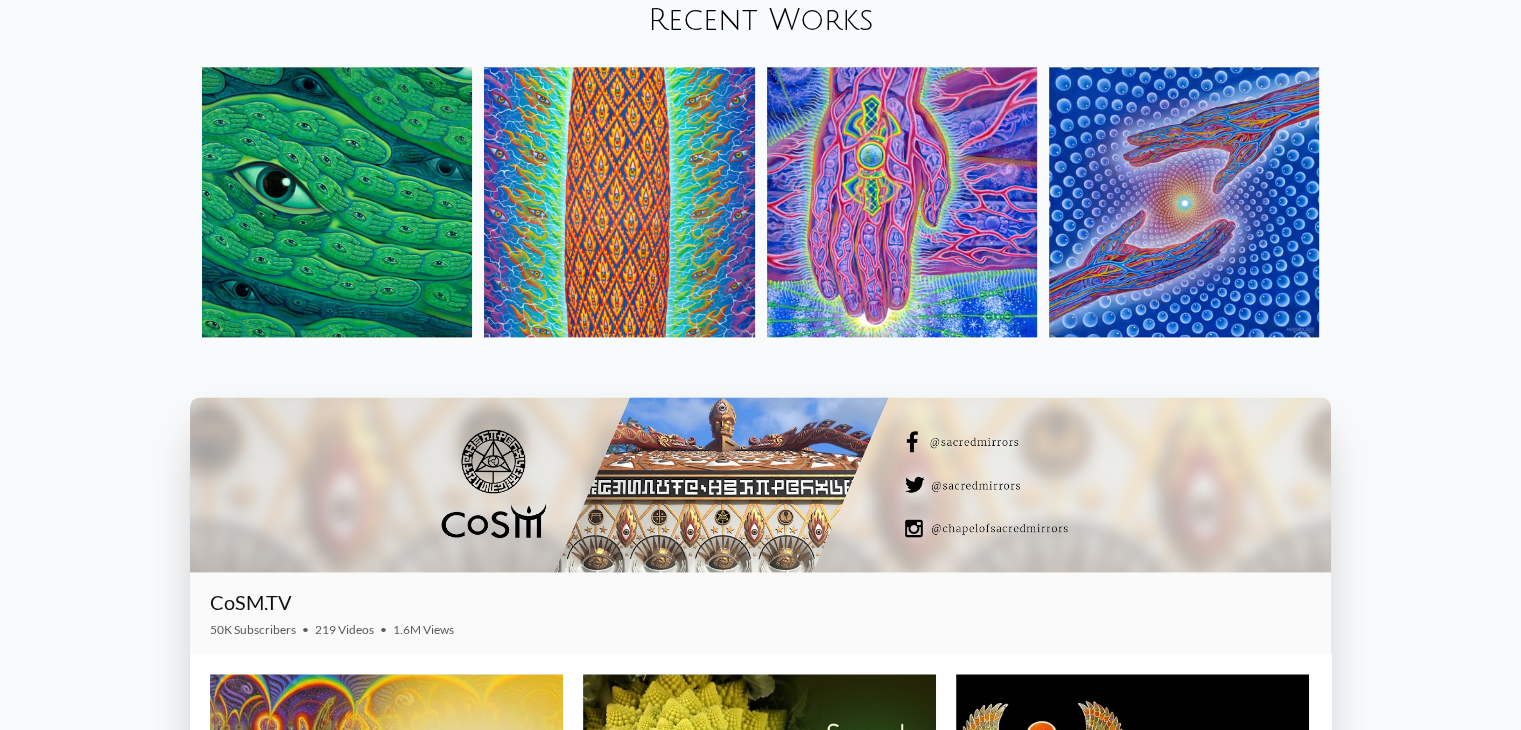 scroll, scrollTop: 2484, scrollLeft: 0, axis: vertical 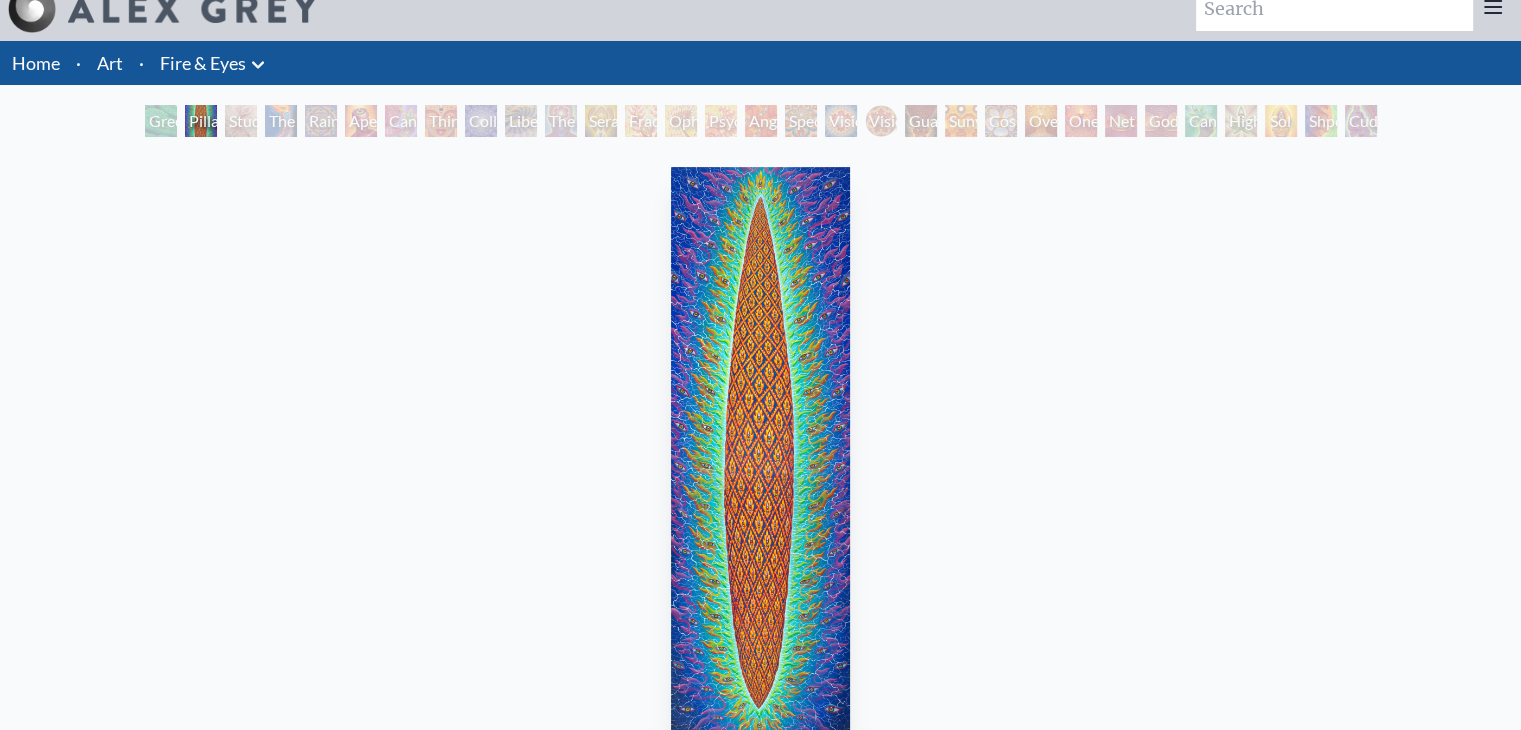 click at bounding box center [760, 459] 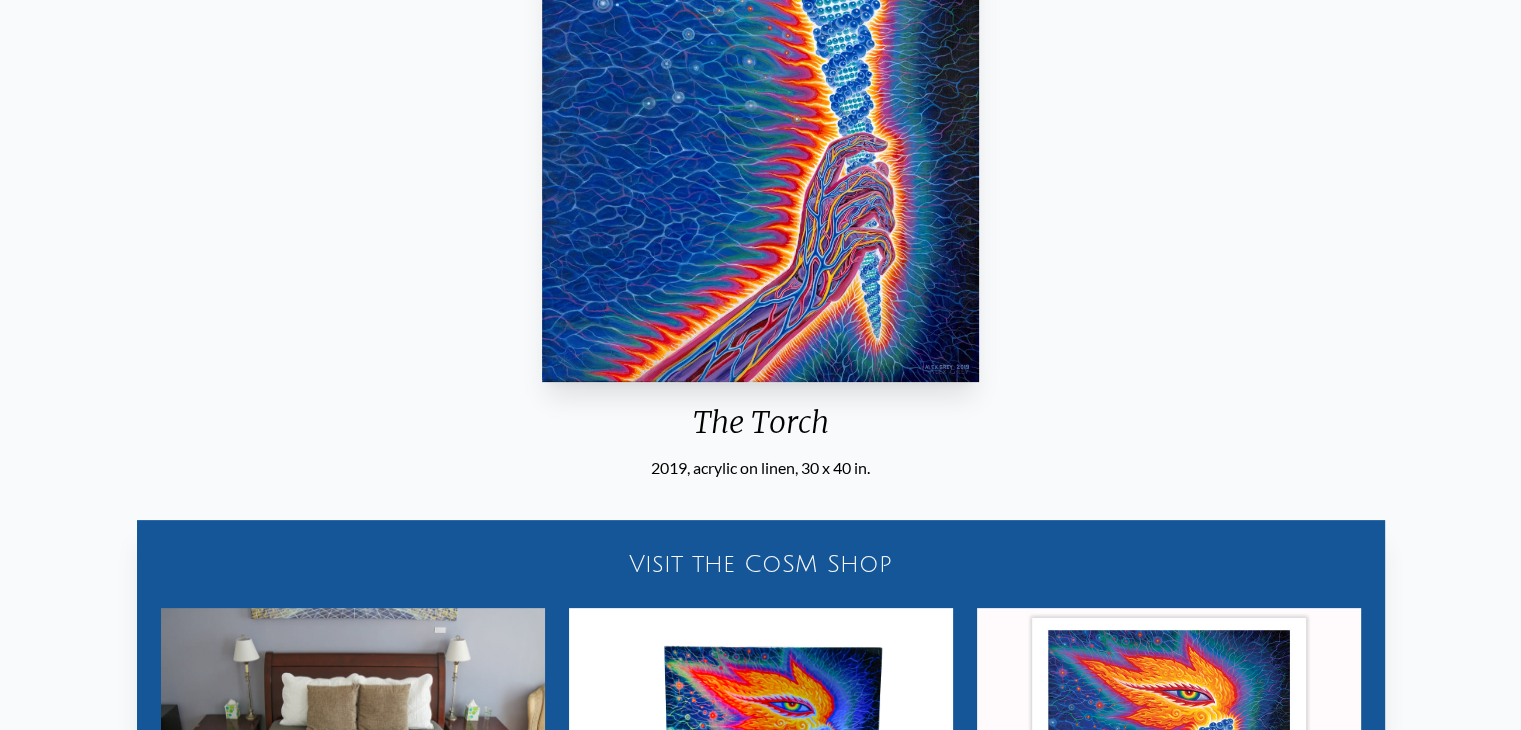 scroll, scrollTop: 392, scrollLeft: 0, axis: vertical 